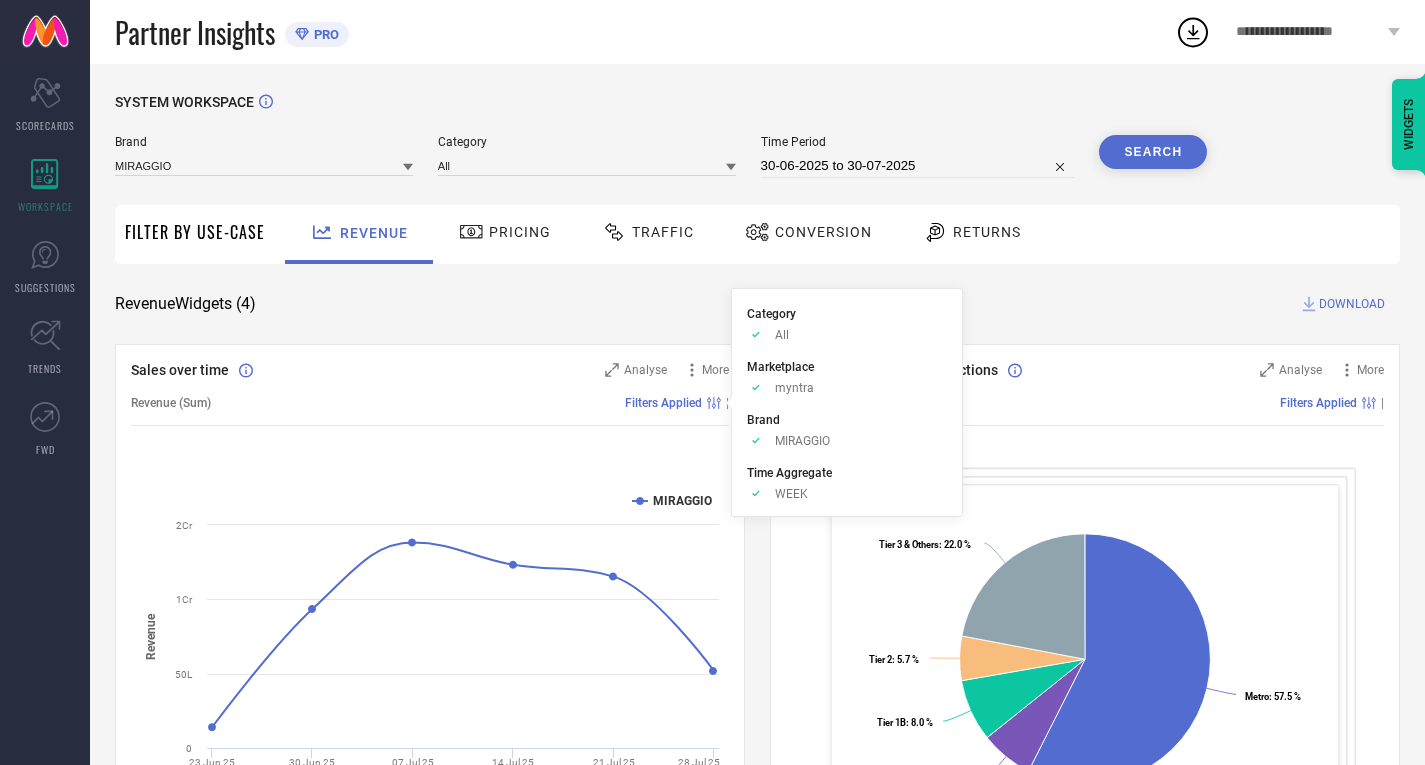 scroll, scrollTop: 0, scrollLeft: 0, axis: both 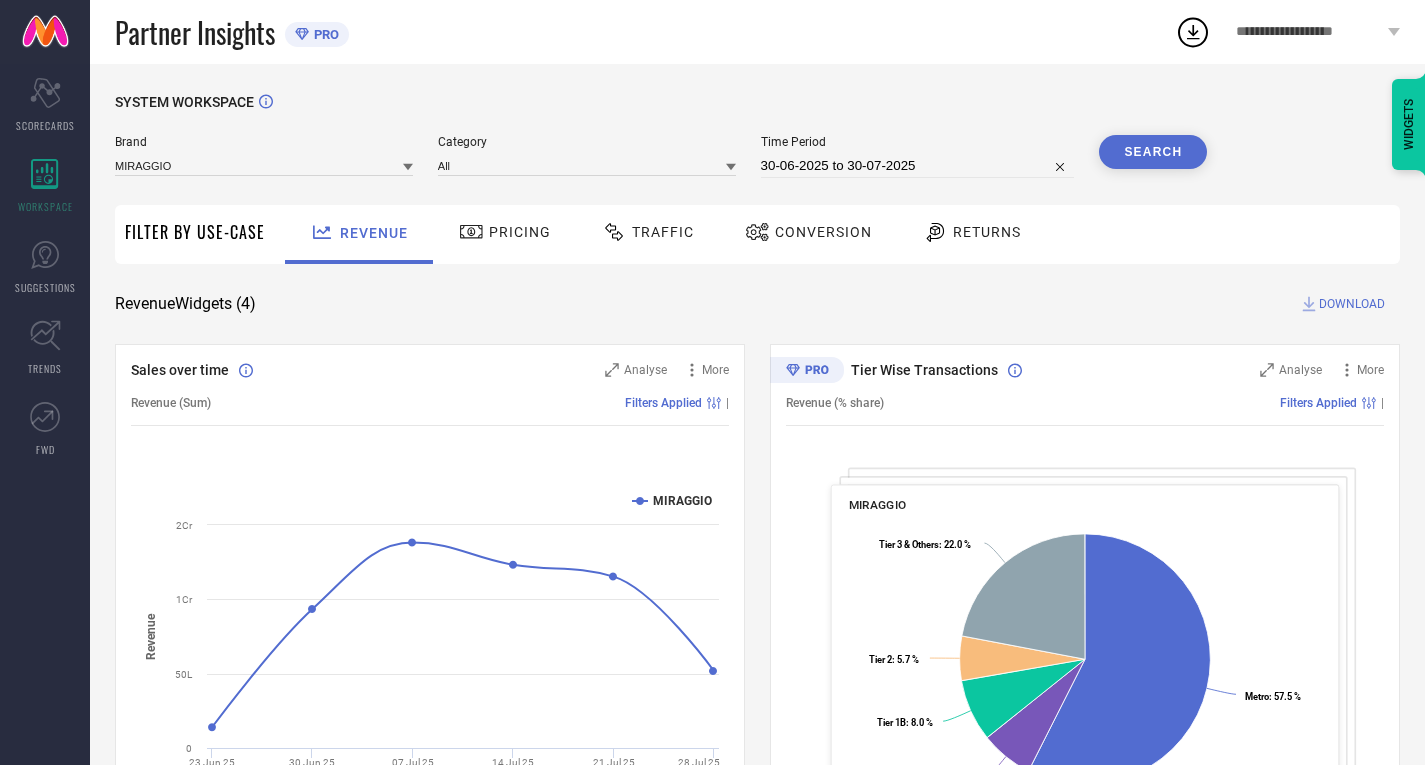 select on "5" 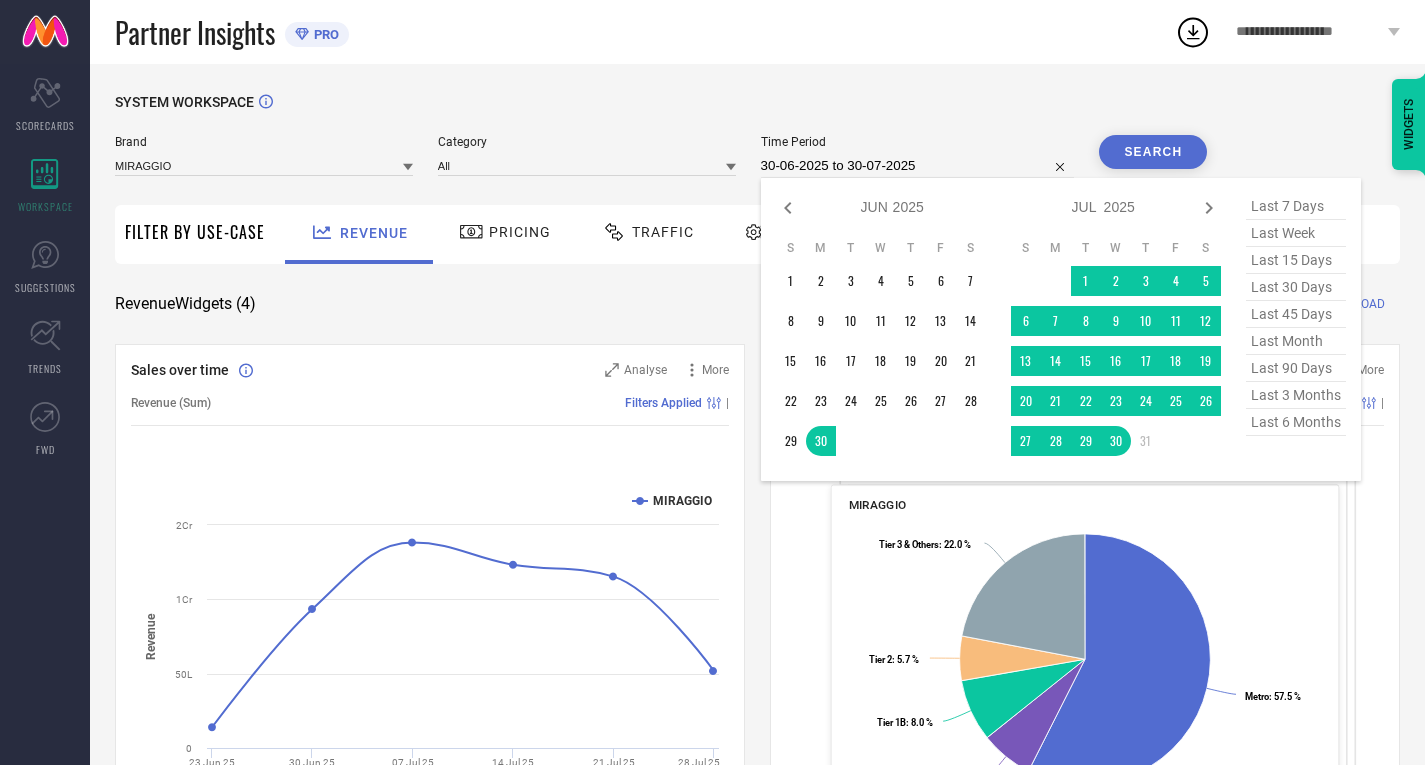 click on "30-06-2025 to 30-07-2025" at bounding box center [918, 166] 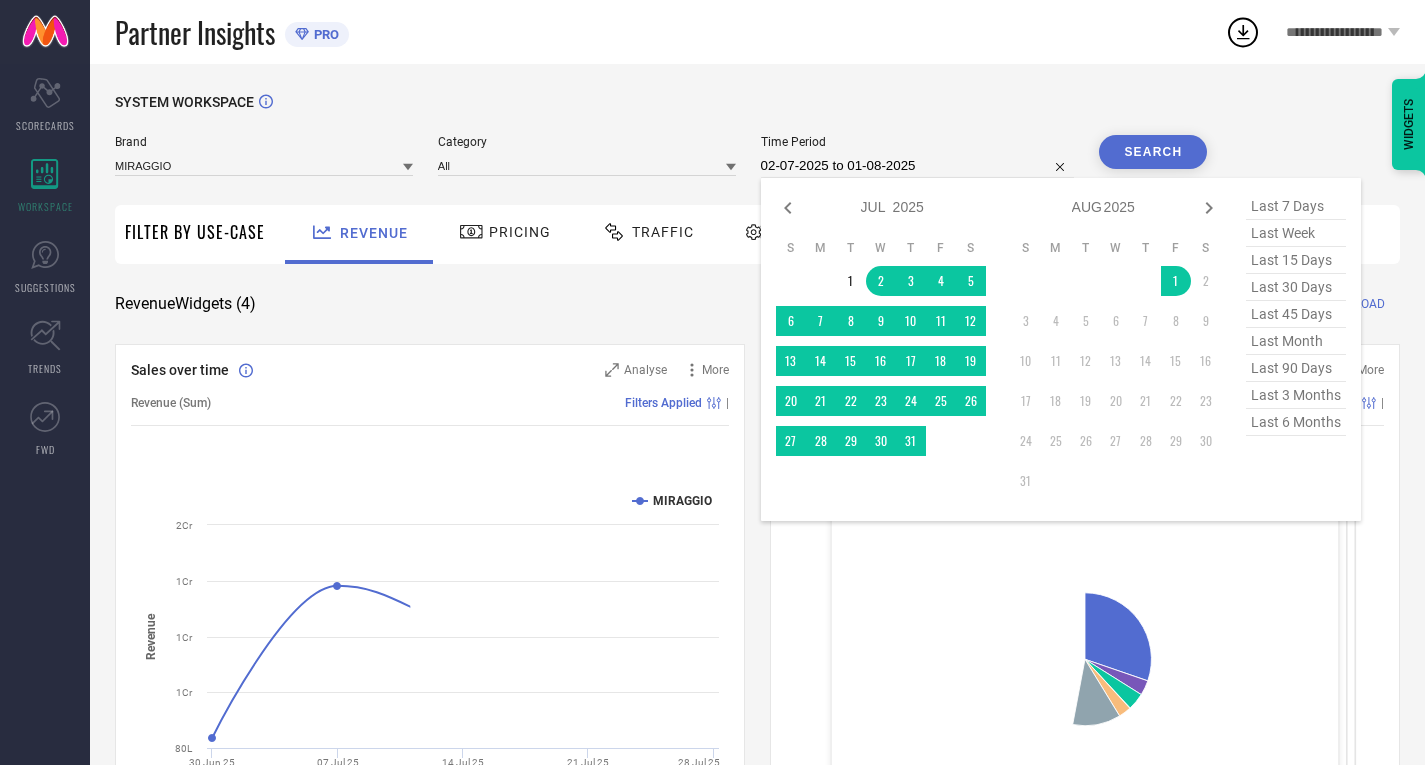 select on "6" 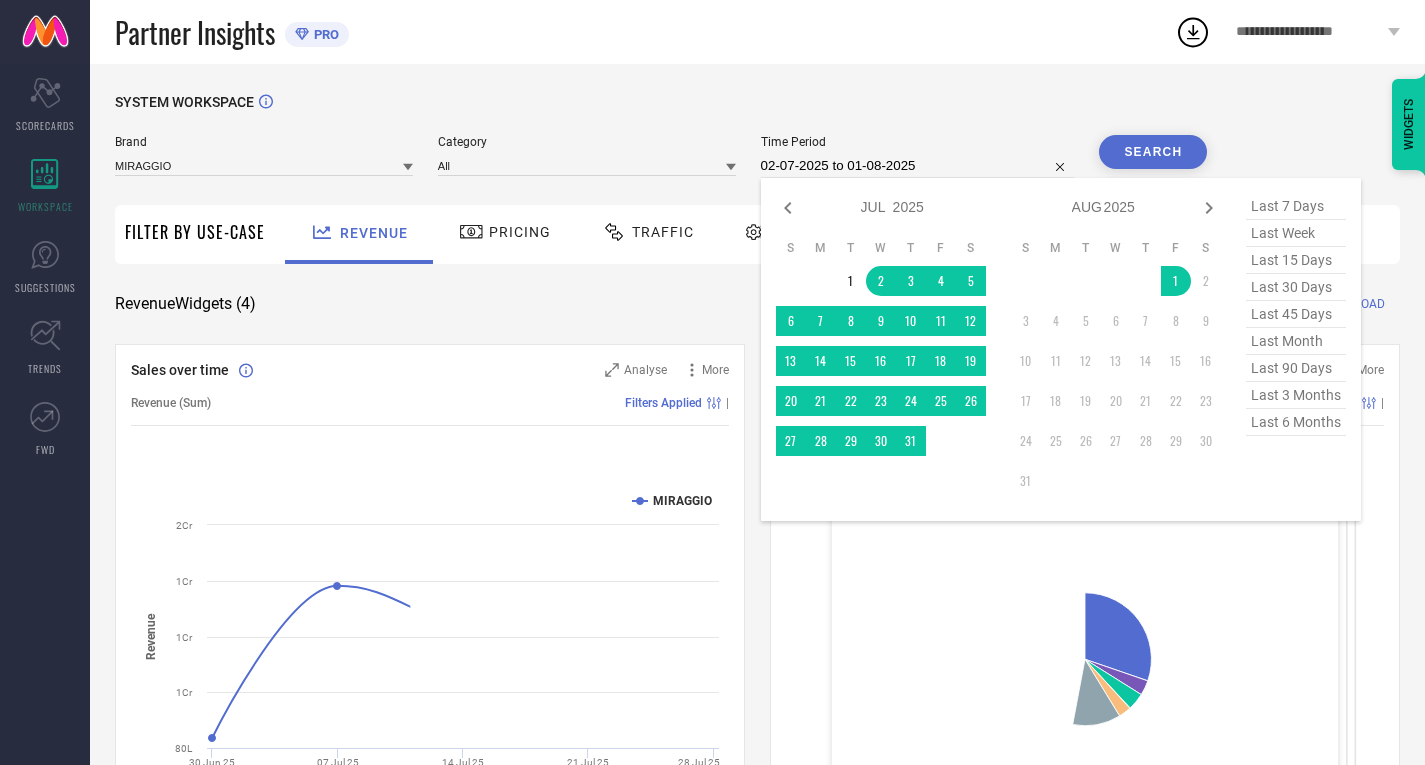 scroll, scrollTop: 0, scrollLeft: 0, axis: both 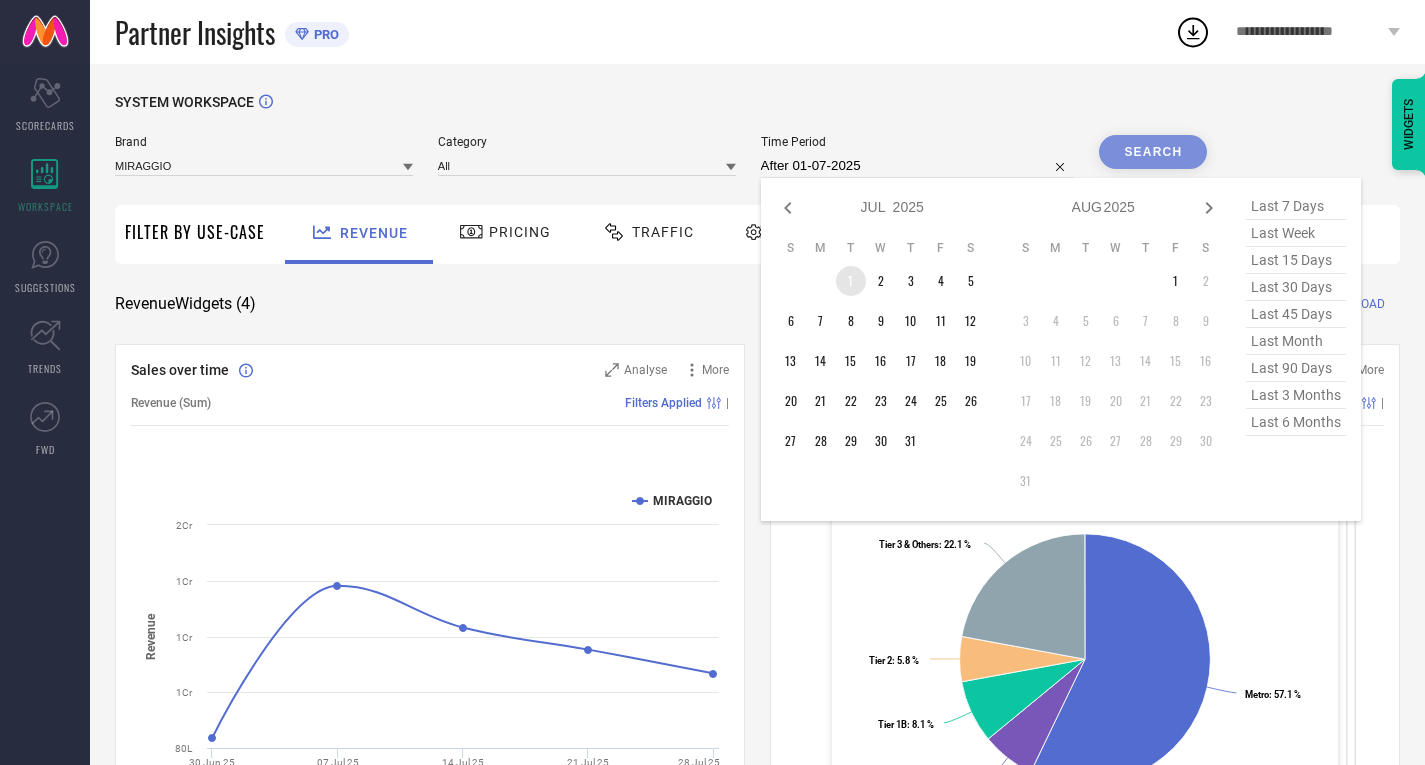 click on "1" at bounding box center (851, 281) 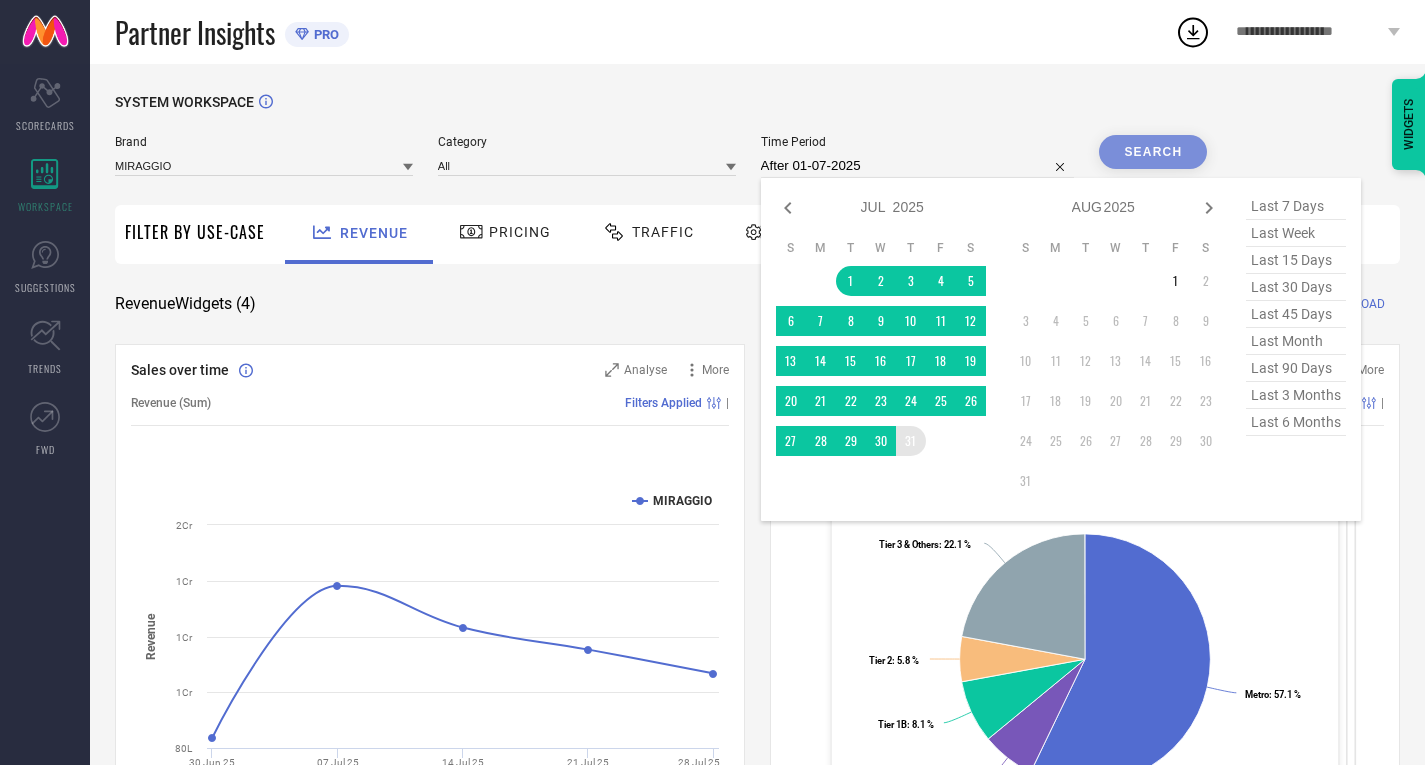 type on "01-07-2025 to 31-07-2025" 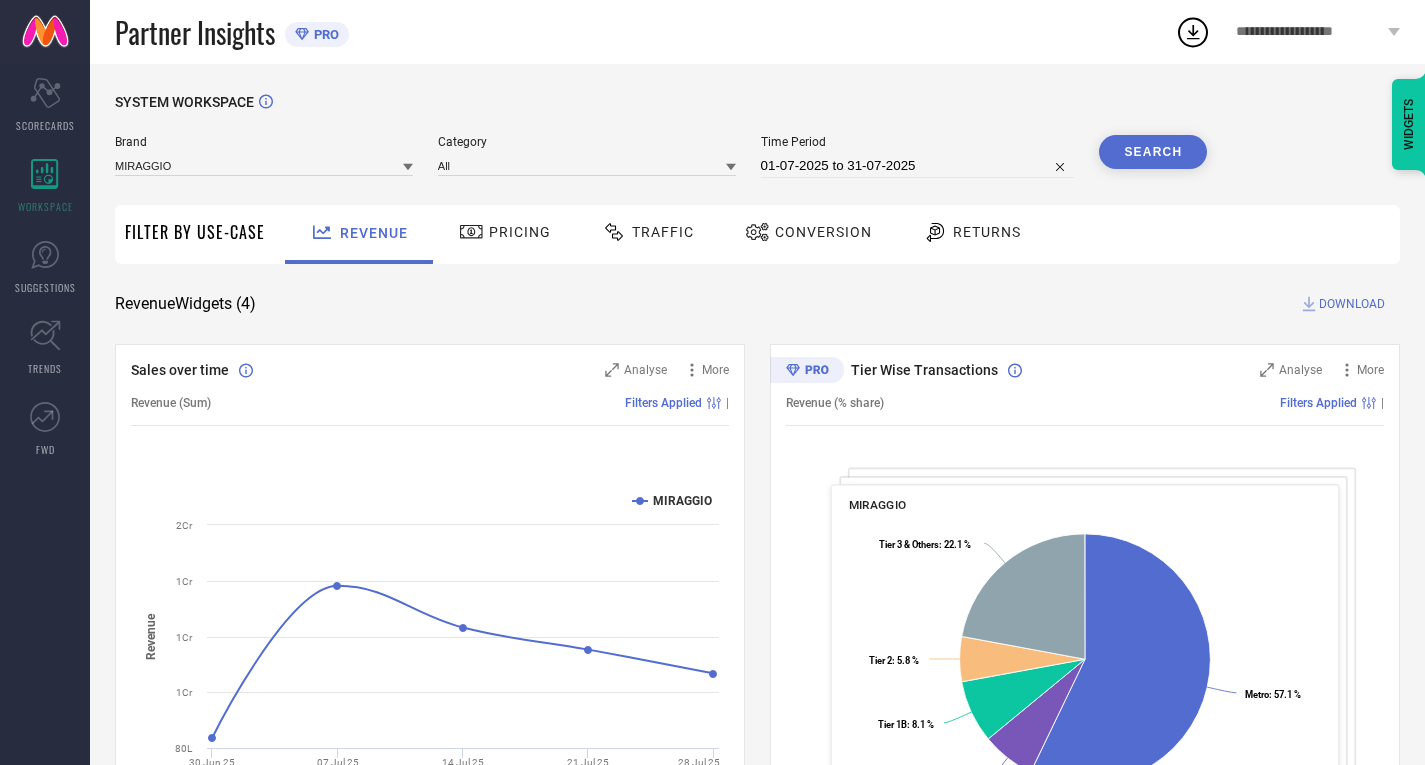 click on "Search" at bounding box center [1153, 152] 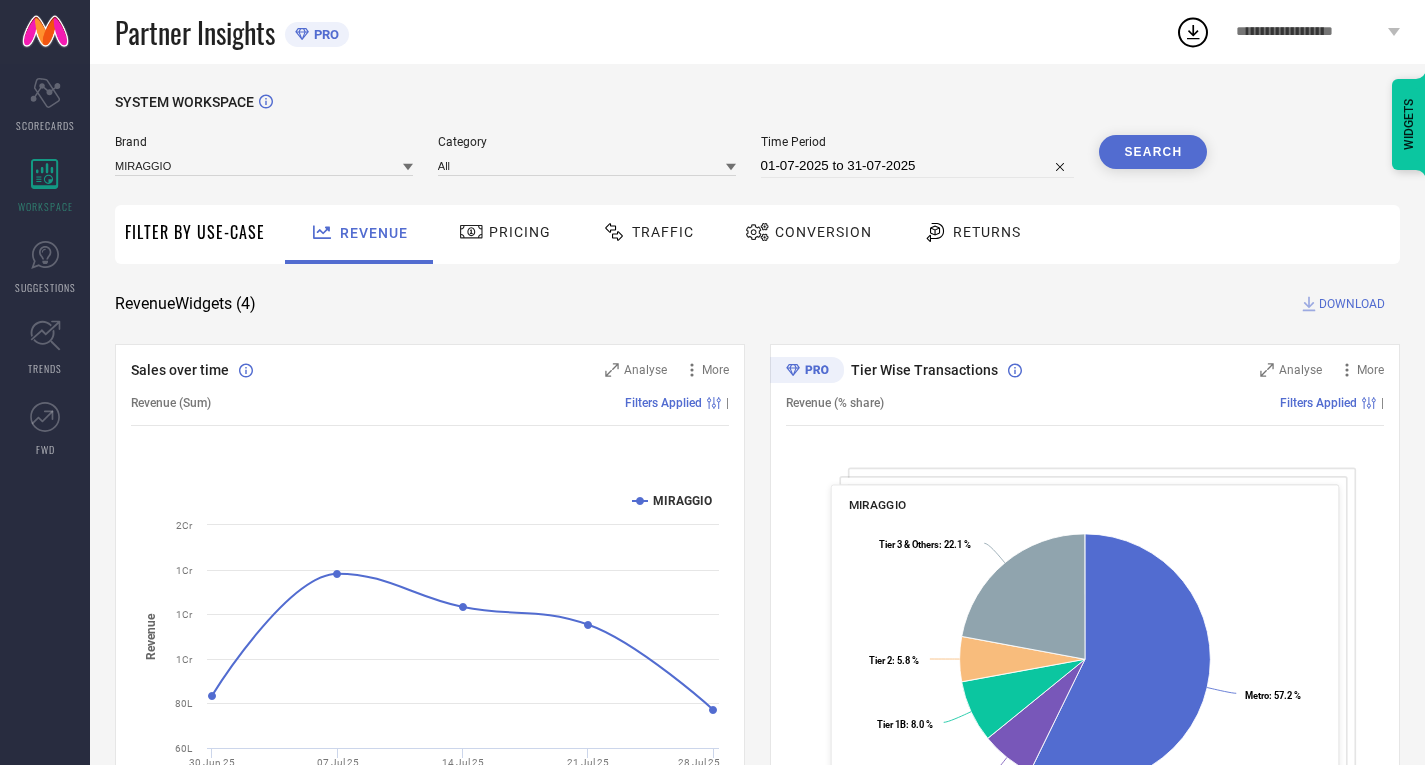 click on "Traffic" at bounding box center (648, 234) 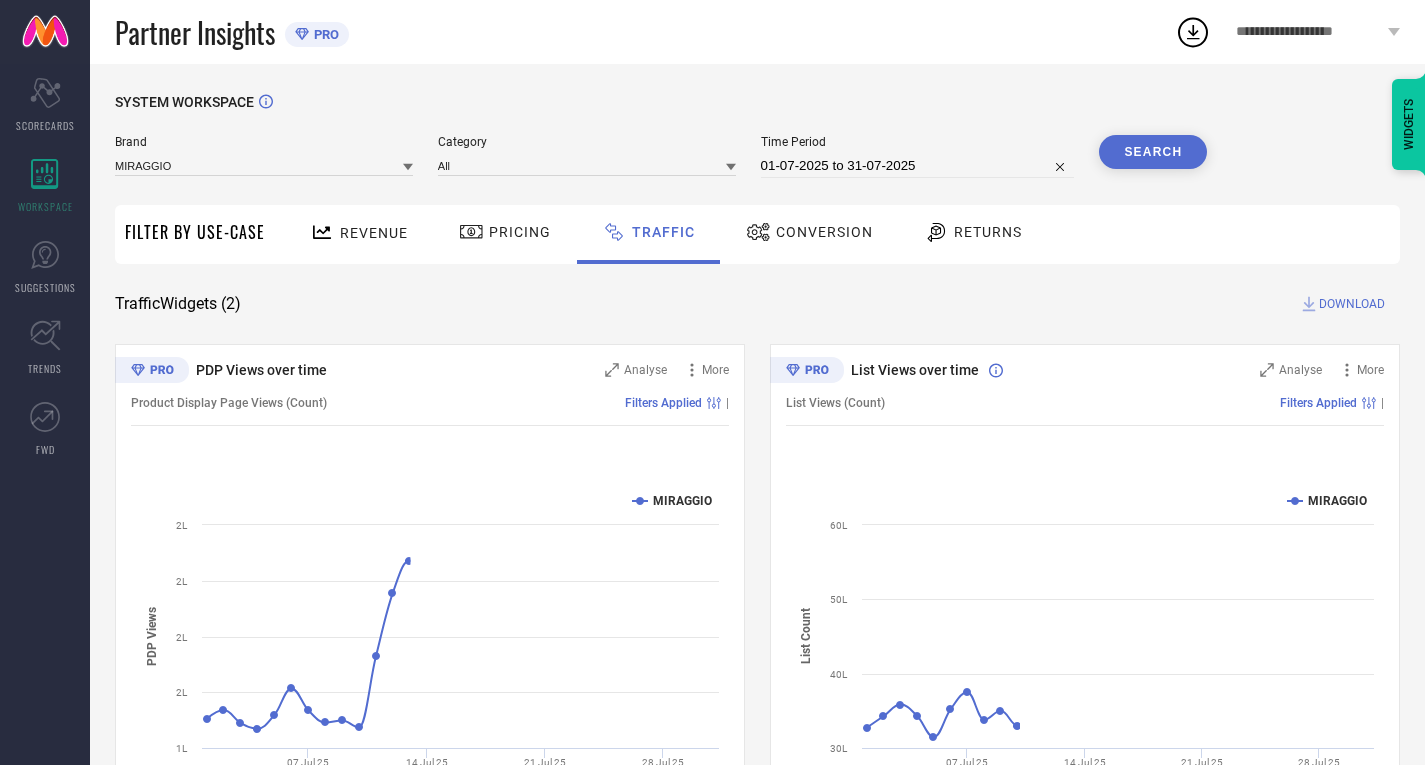 scroll, scrollTop: 110, scrollLeft: 0, axis: vertical 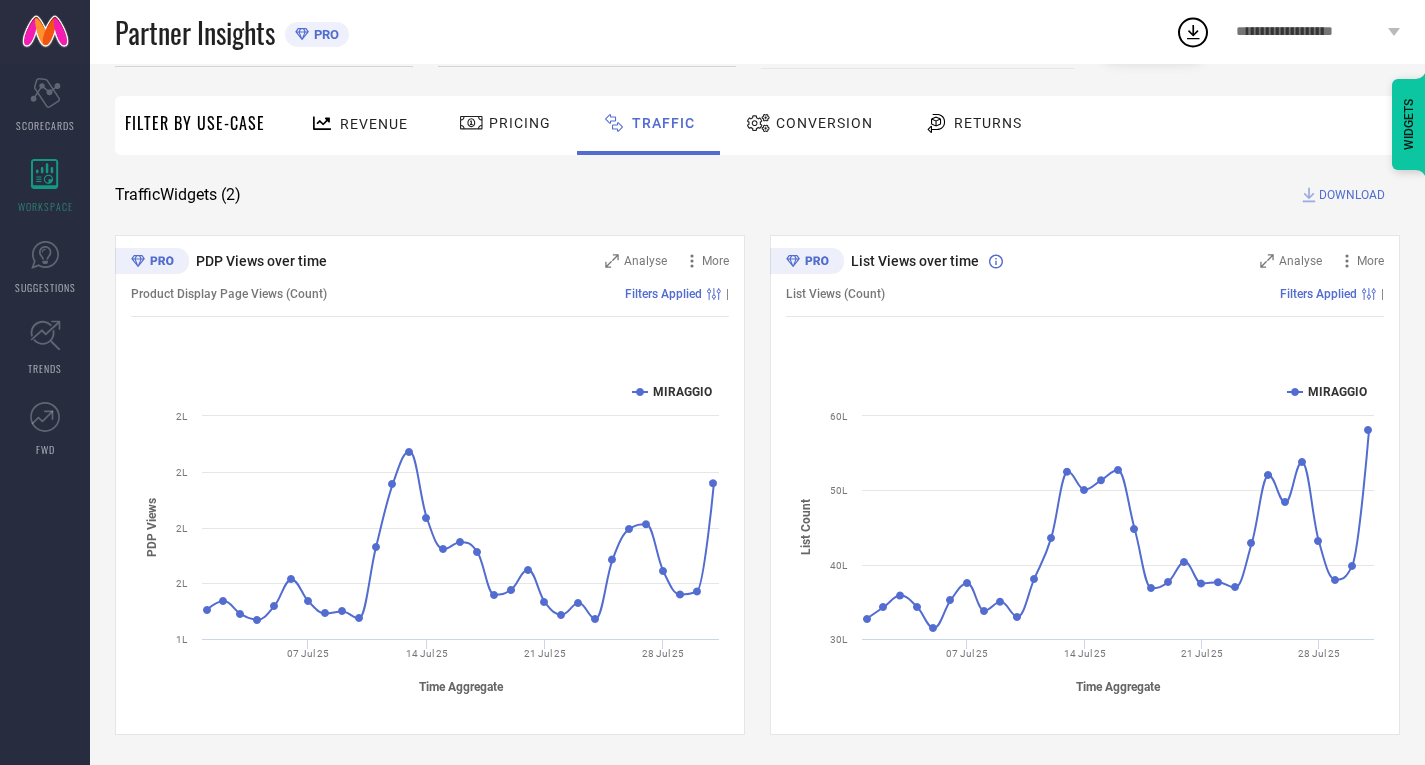 click on "DOWNLOAD" at bounding box center [1352, 195] 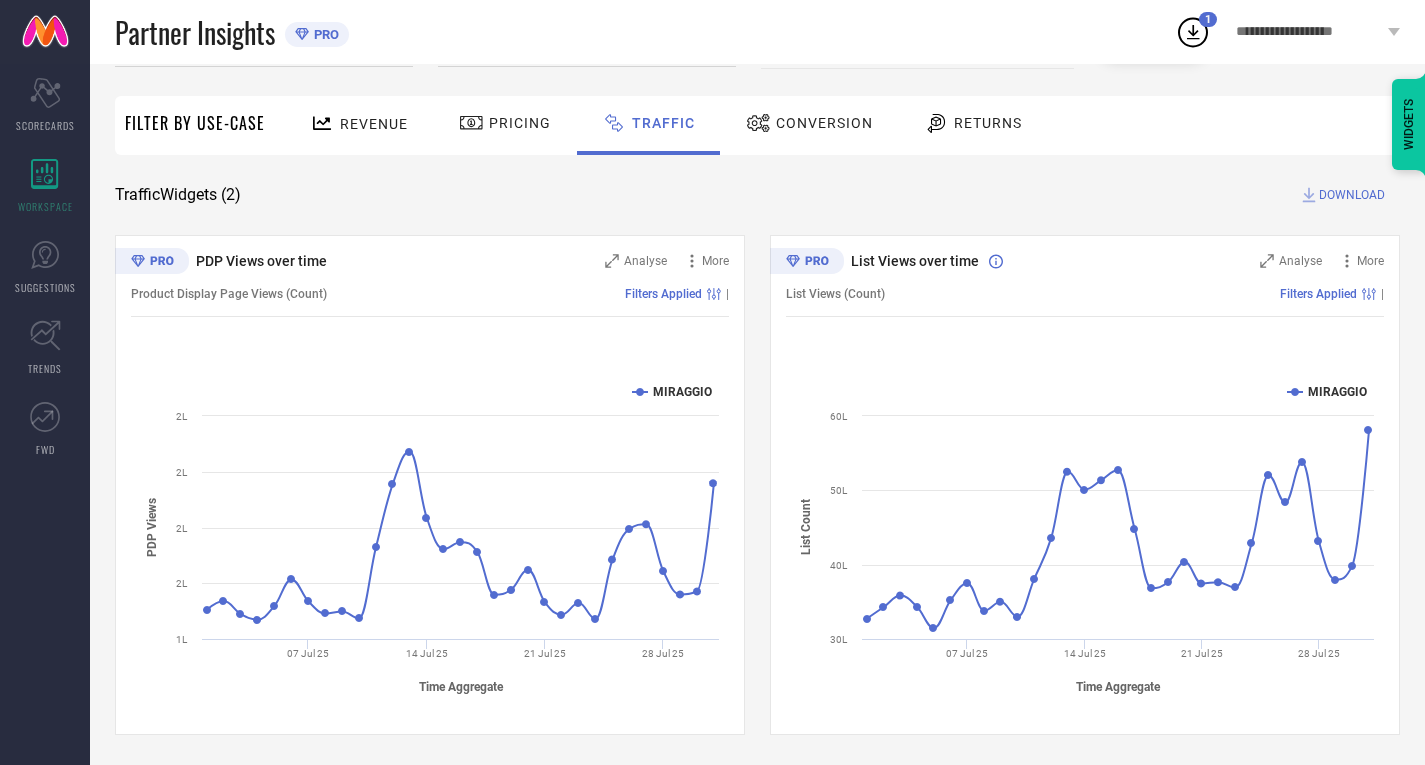click on "1" at bounding box center [1208, 19] 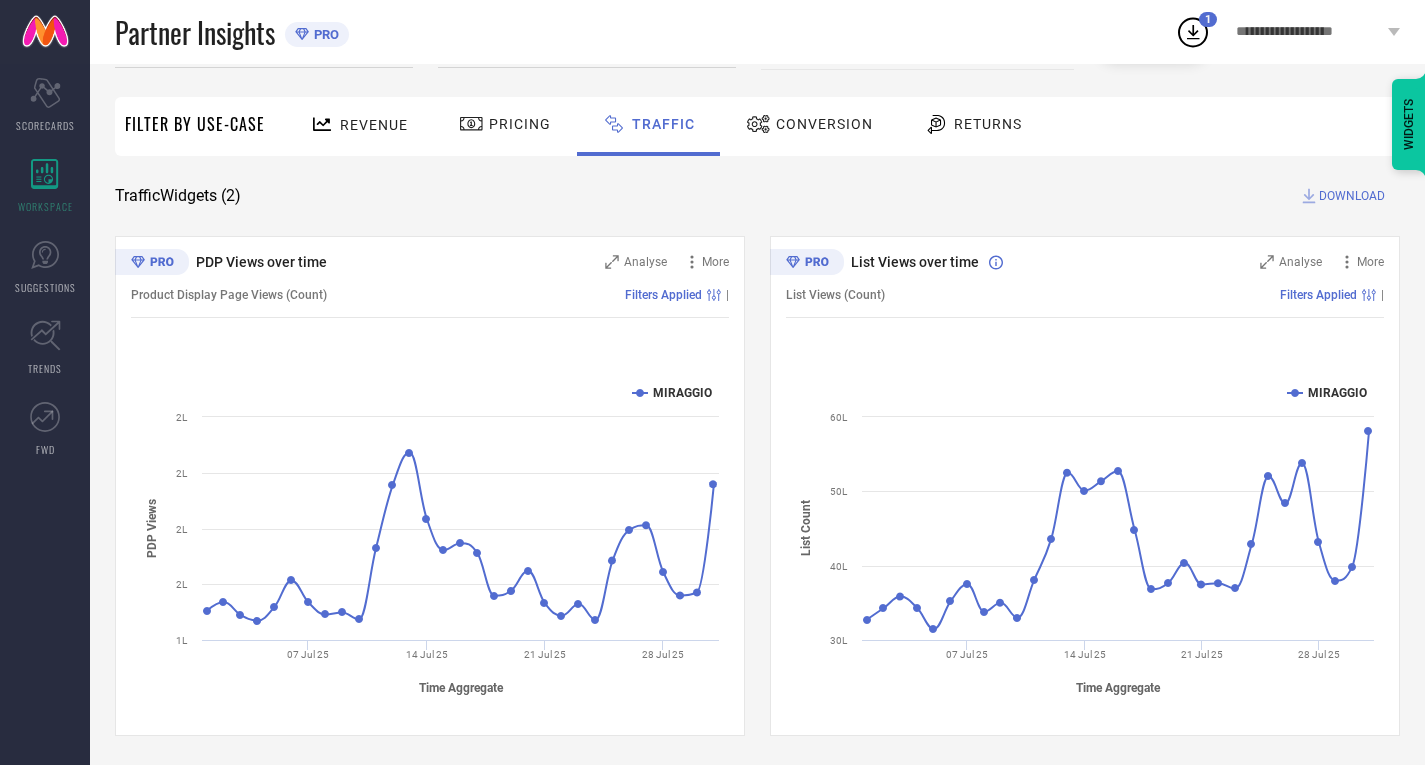 scroll, scrollTop: 0, scrollLeft: 0, axis: both 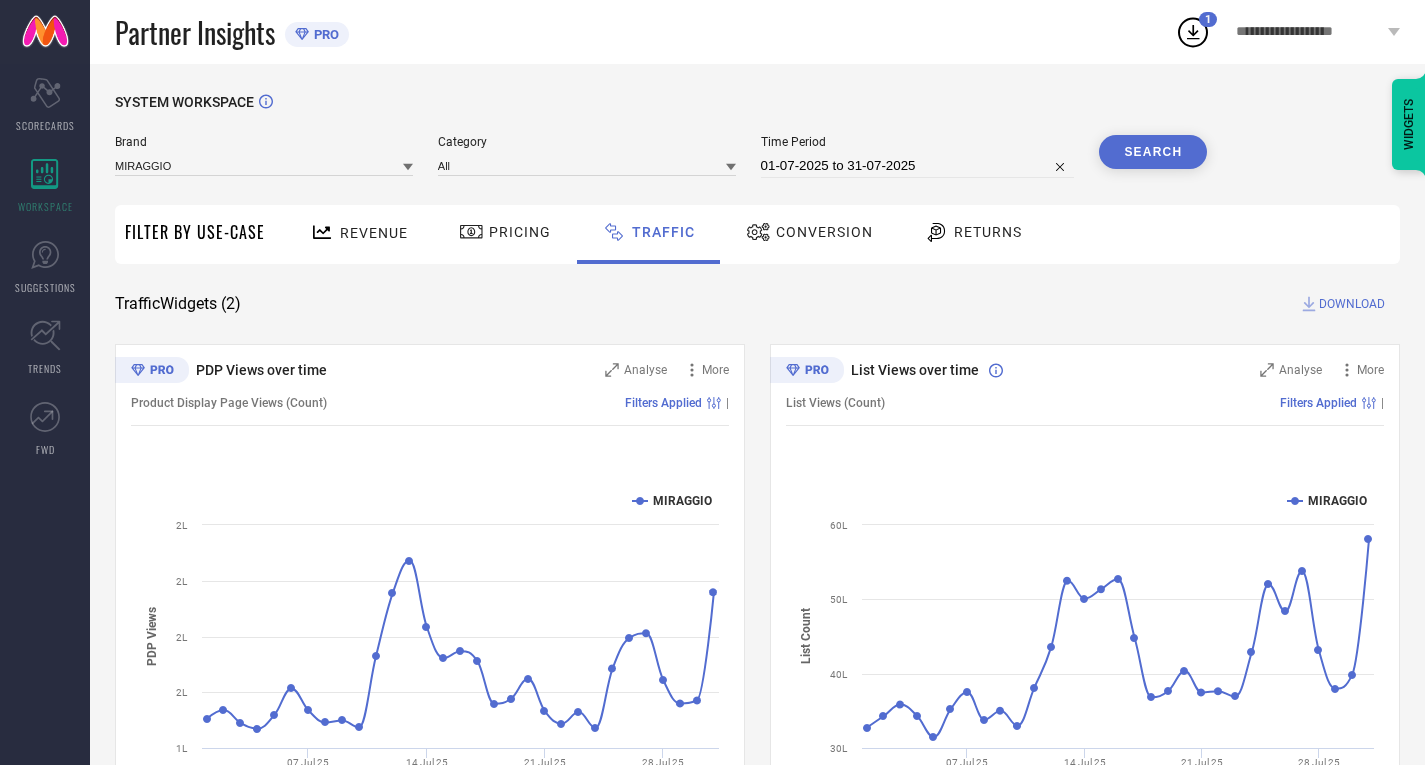 select on "6" 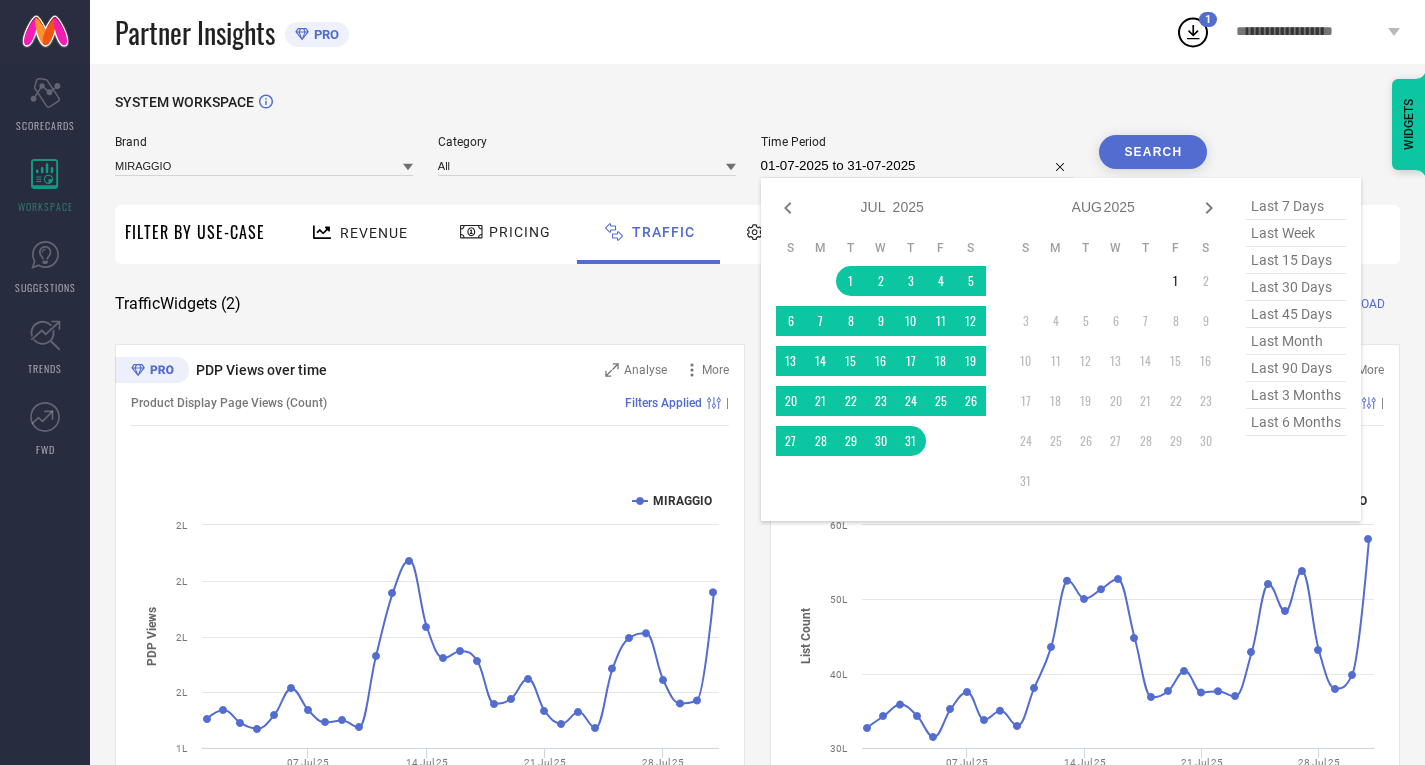 click on "01-07-2025 to 31-07-2025" at bounding box center [918, 166] 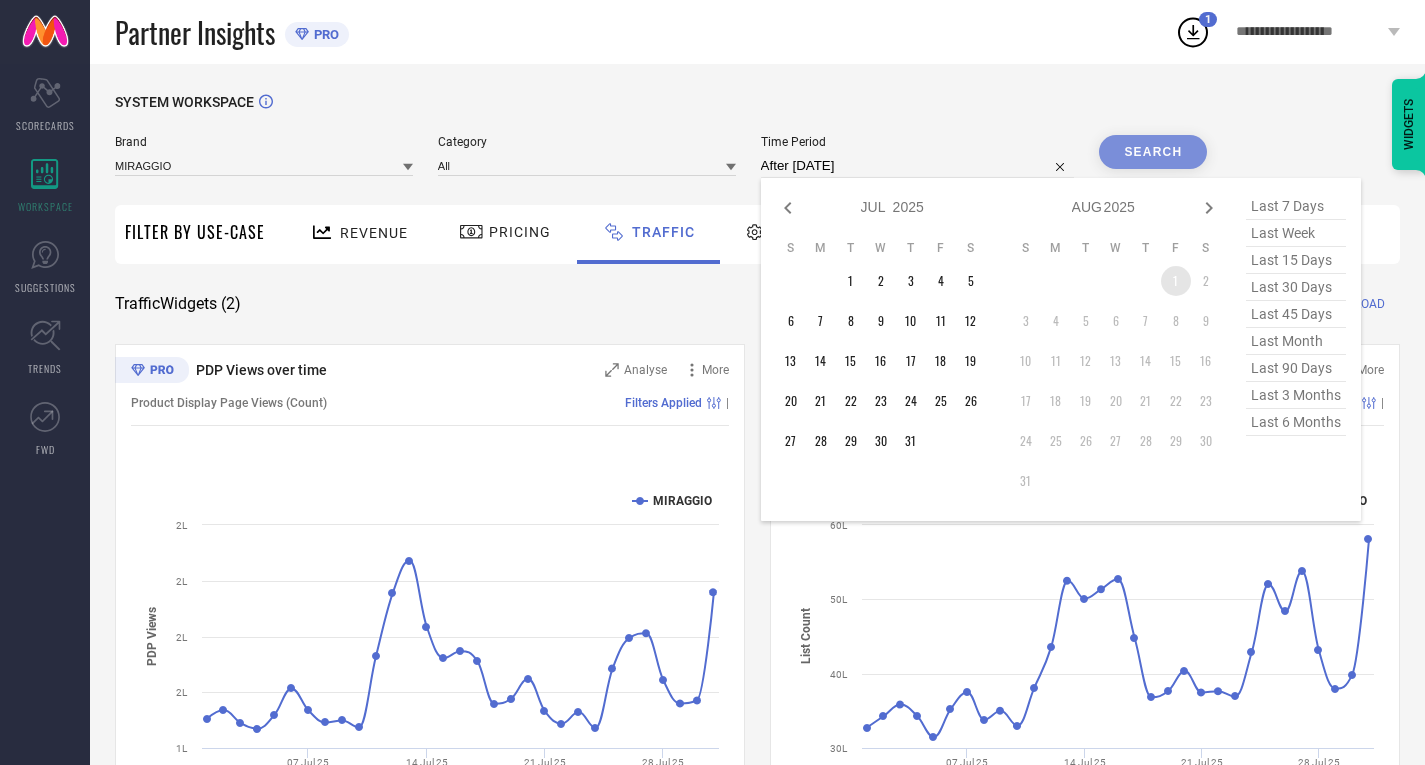 click on "1" at bounding box center [1176, 281] 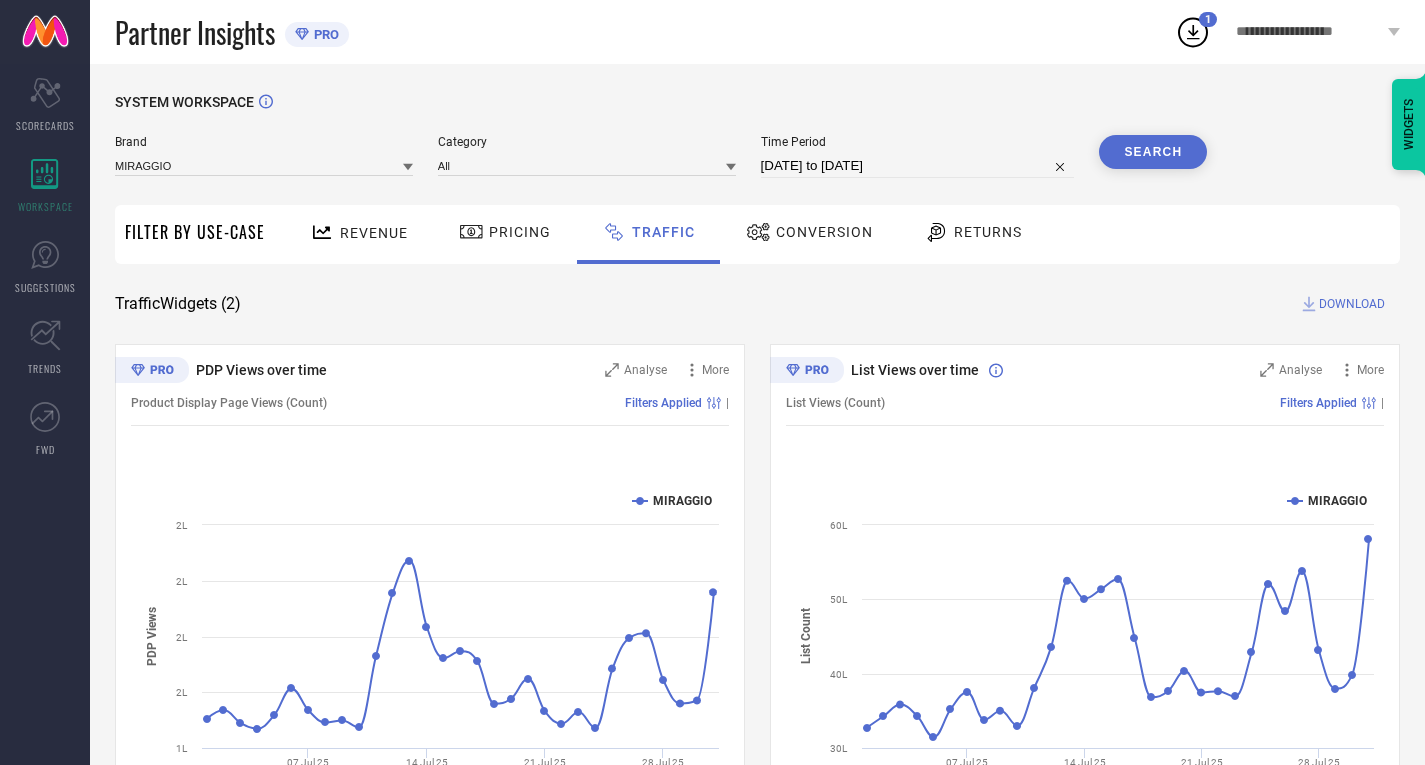click on "Search" at bounding box center [1153, 152] 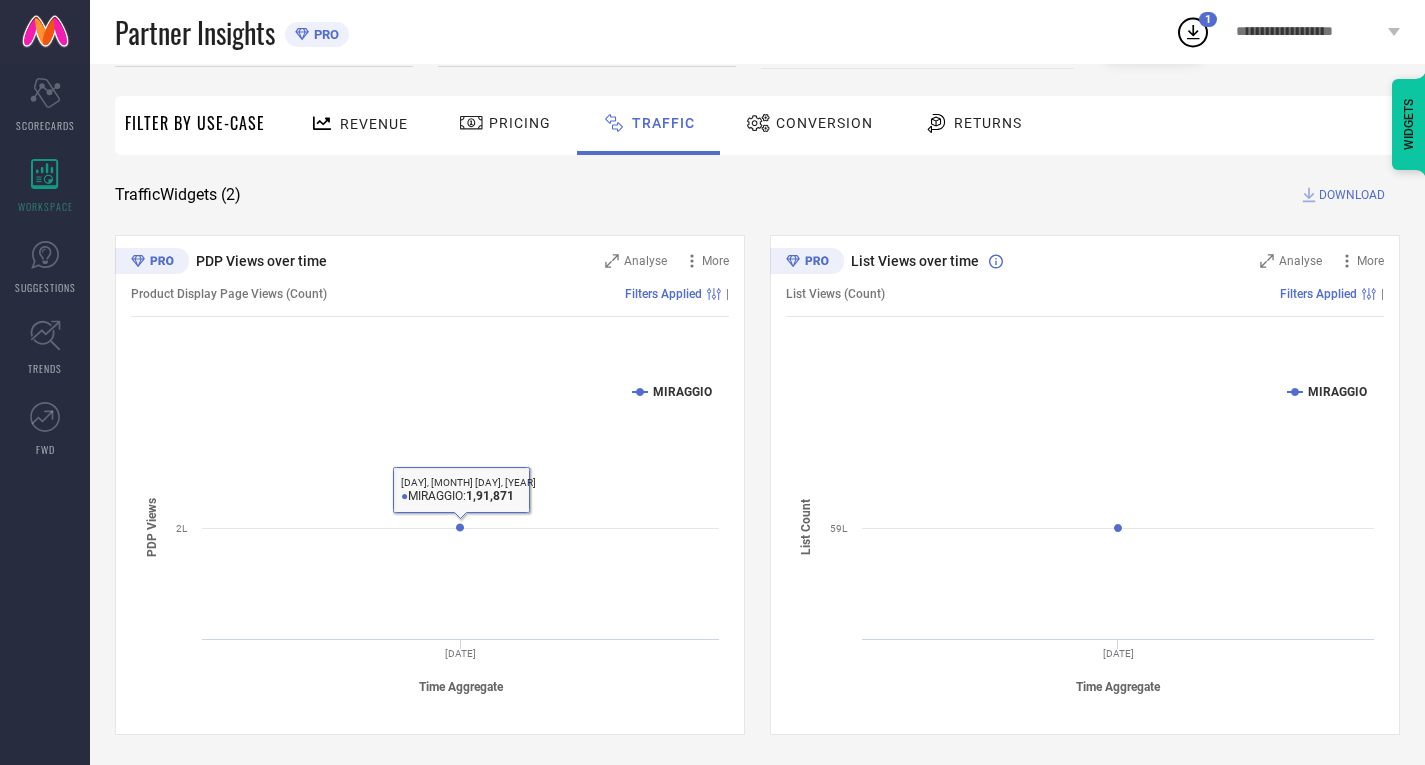 scroll, scrollTop: 0, scrollLeft: 0, axis: both 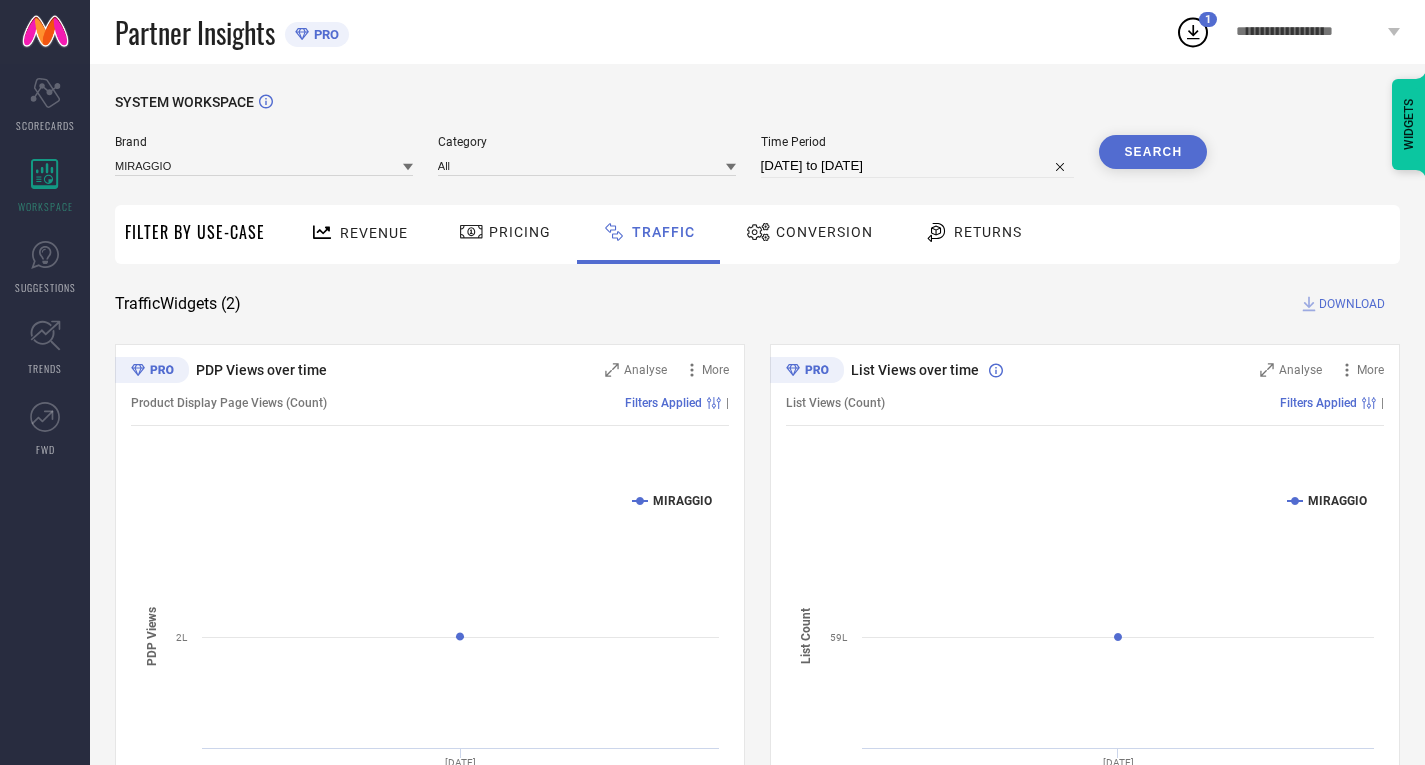 click on "Time Period" at bounding box center (918, 142) 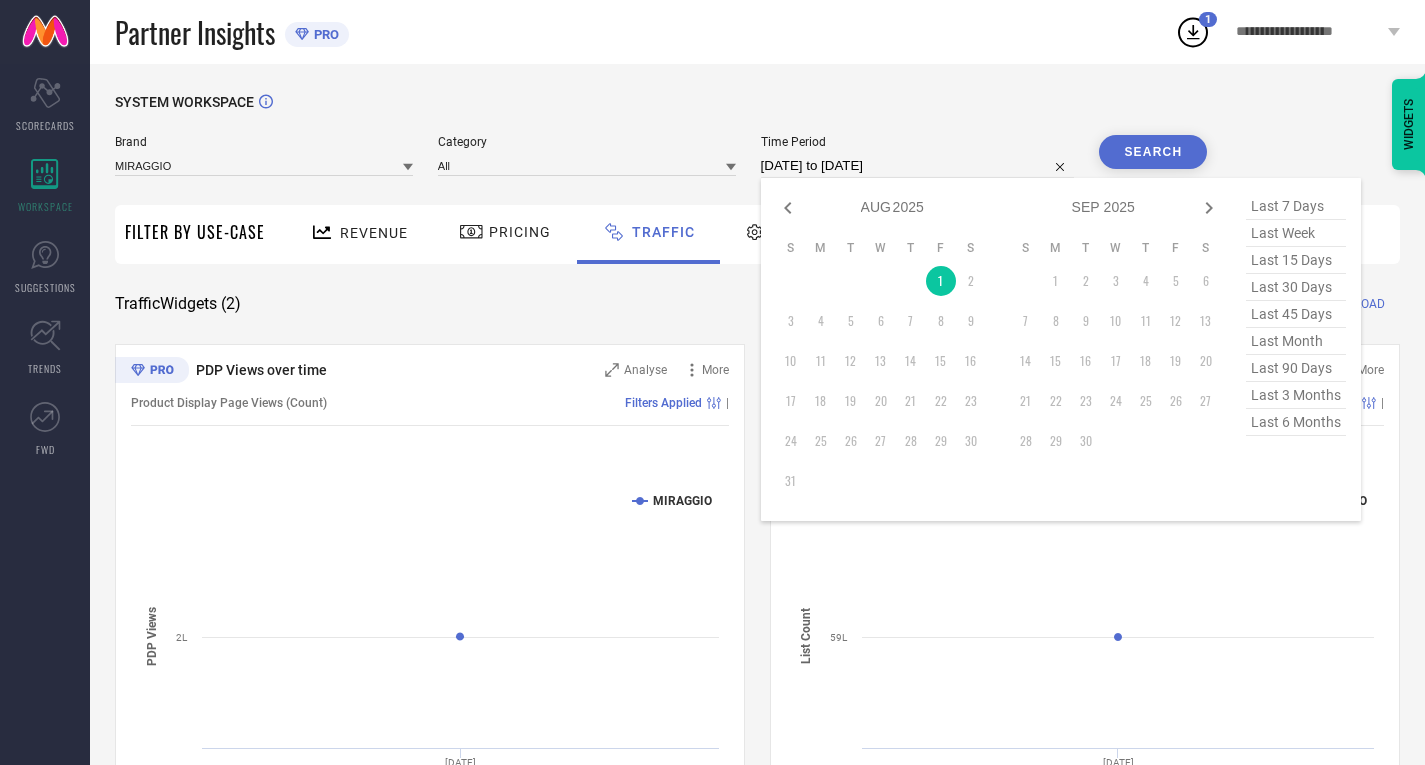 click on "[DATE] to [DATE]" at bounding box center [918, 166] 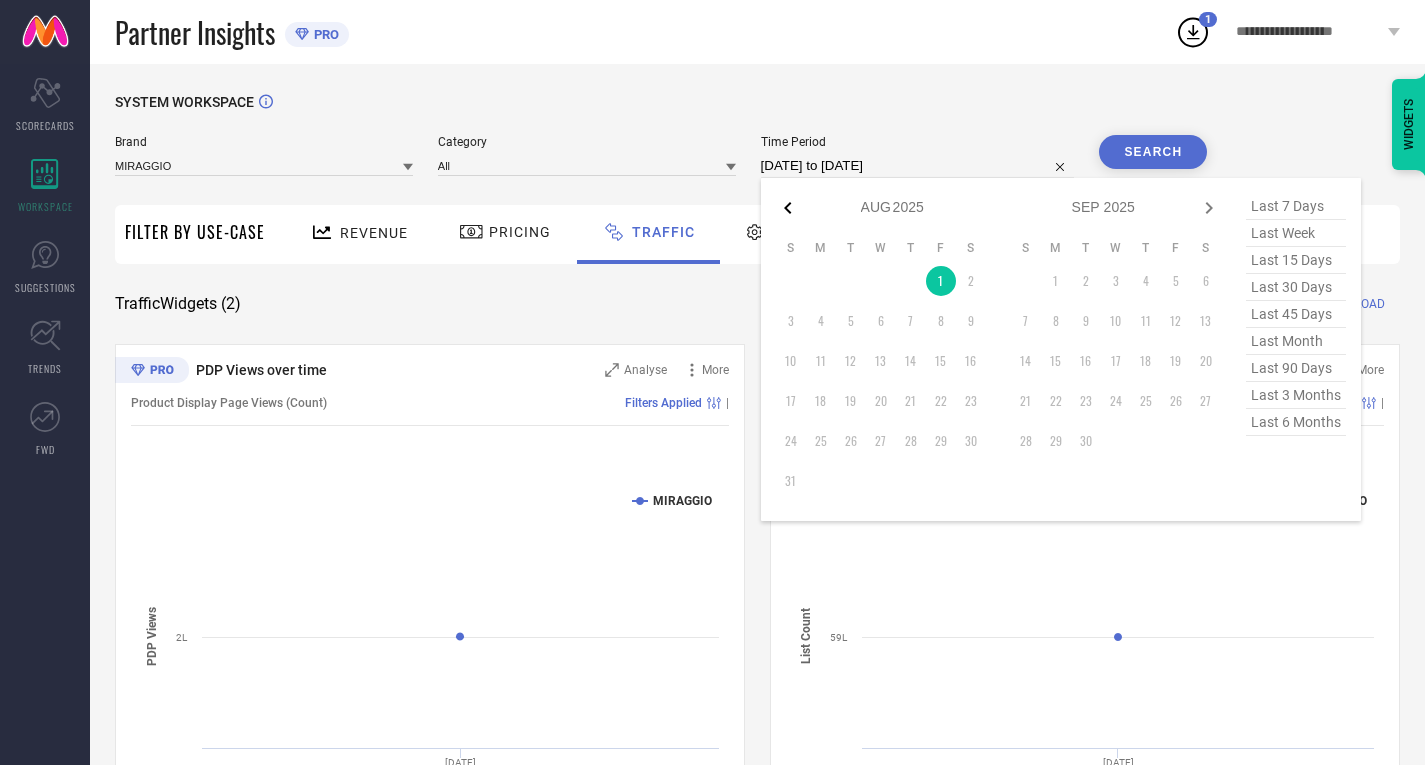 click 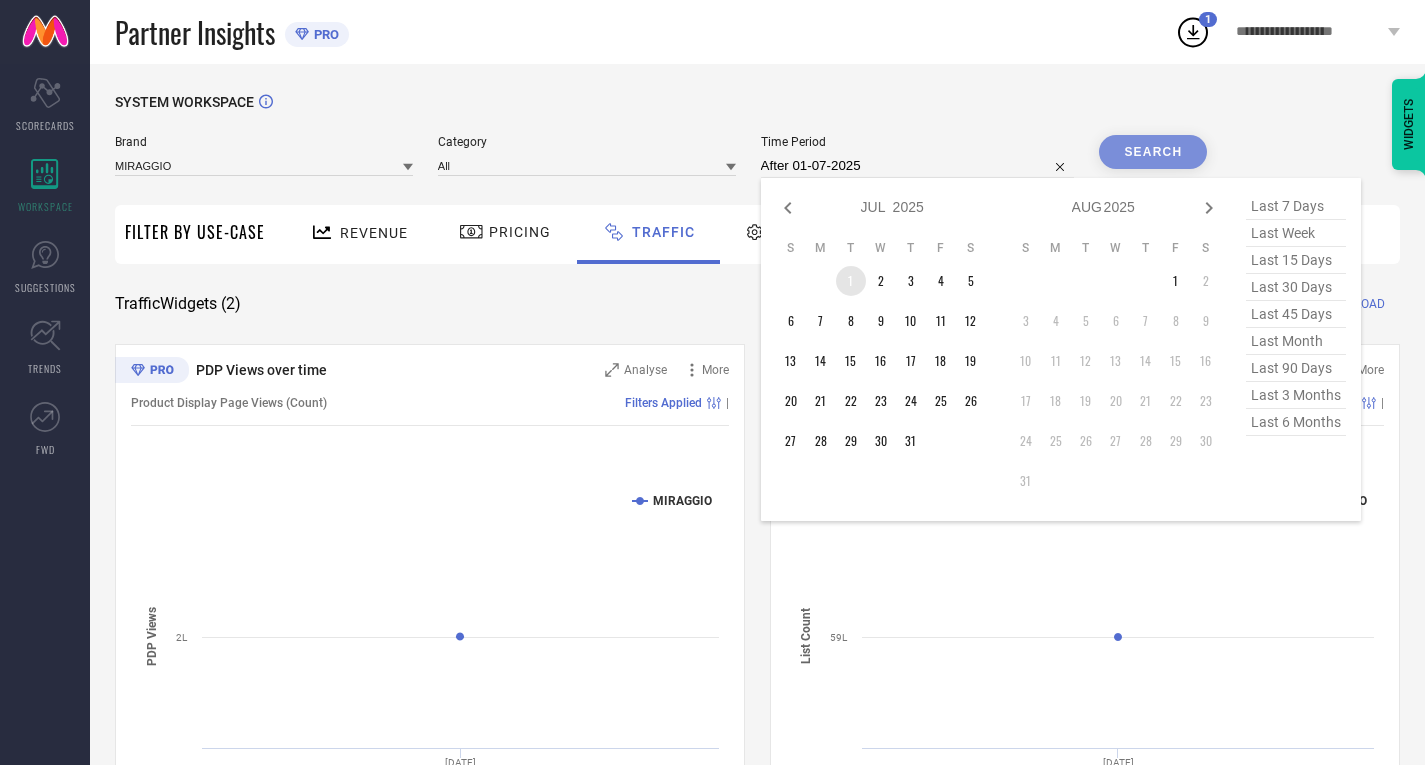 click on "1" at bounding box center [851, 281] 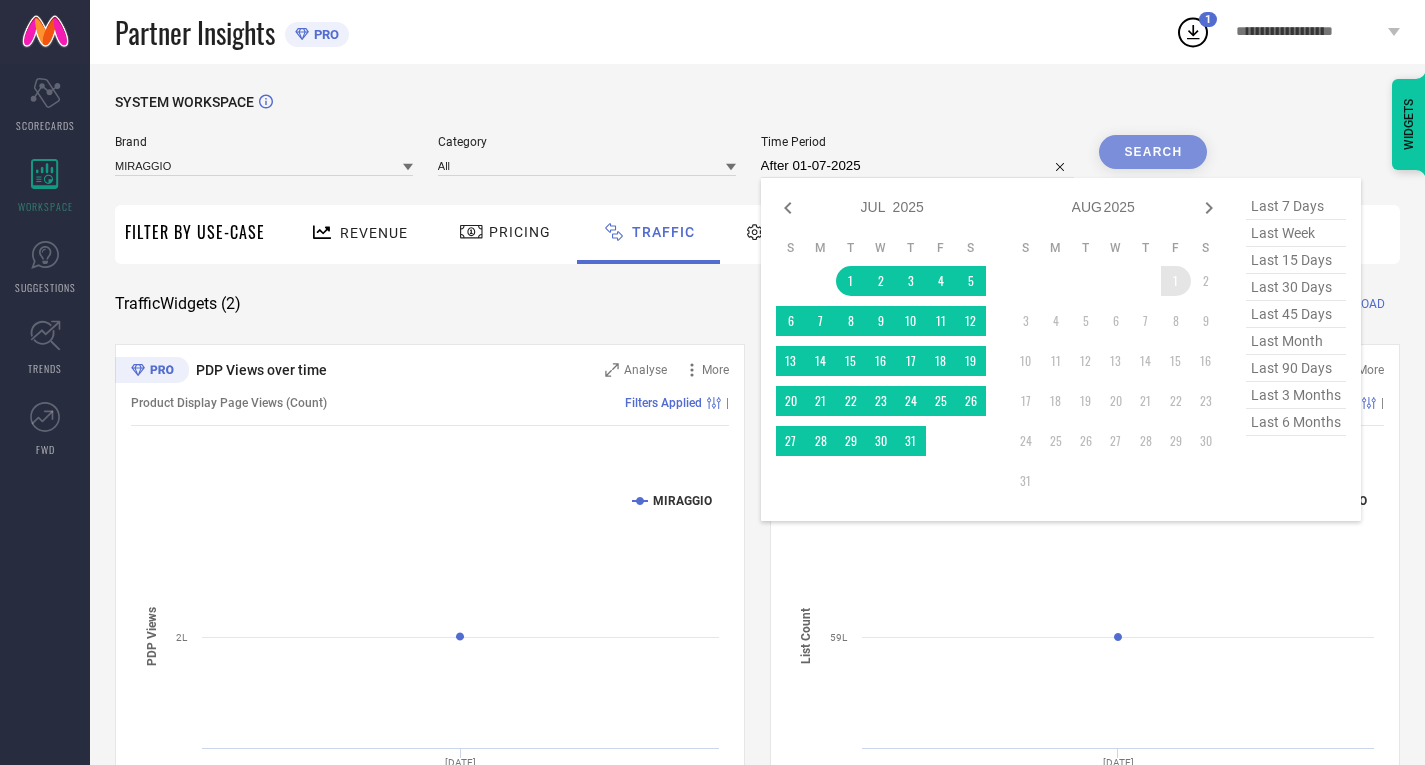type on "[DATE] to [DATE]" 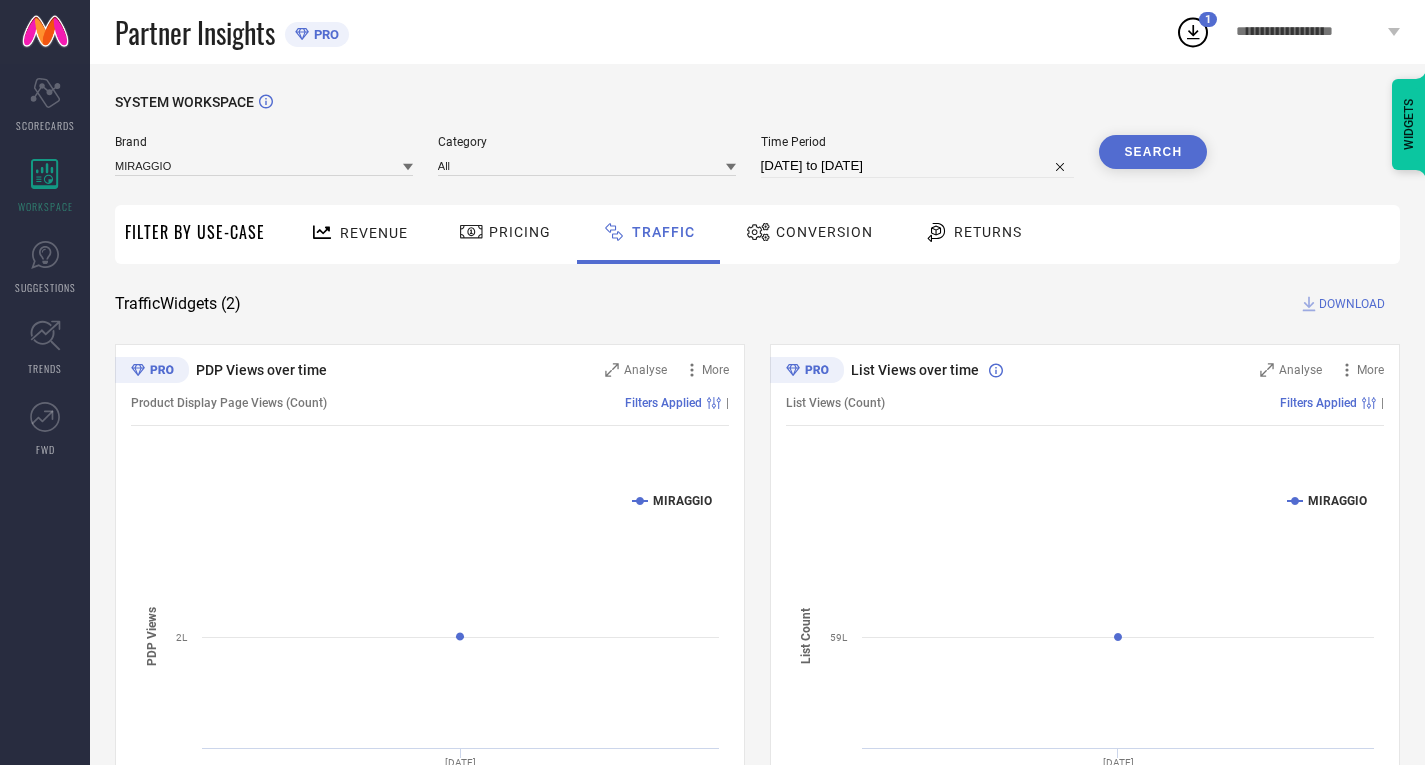click on "Search" at bounding box center [1153, 152] 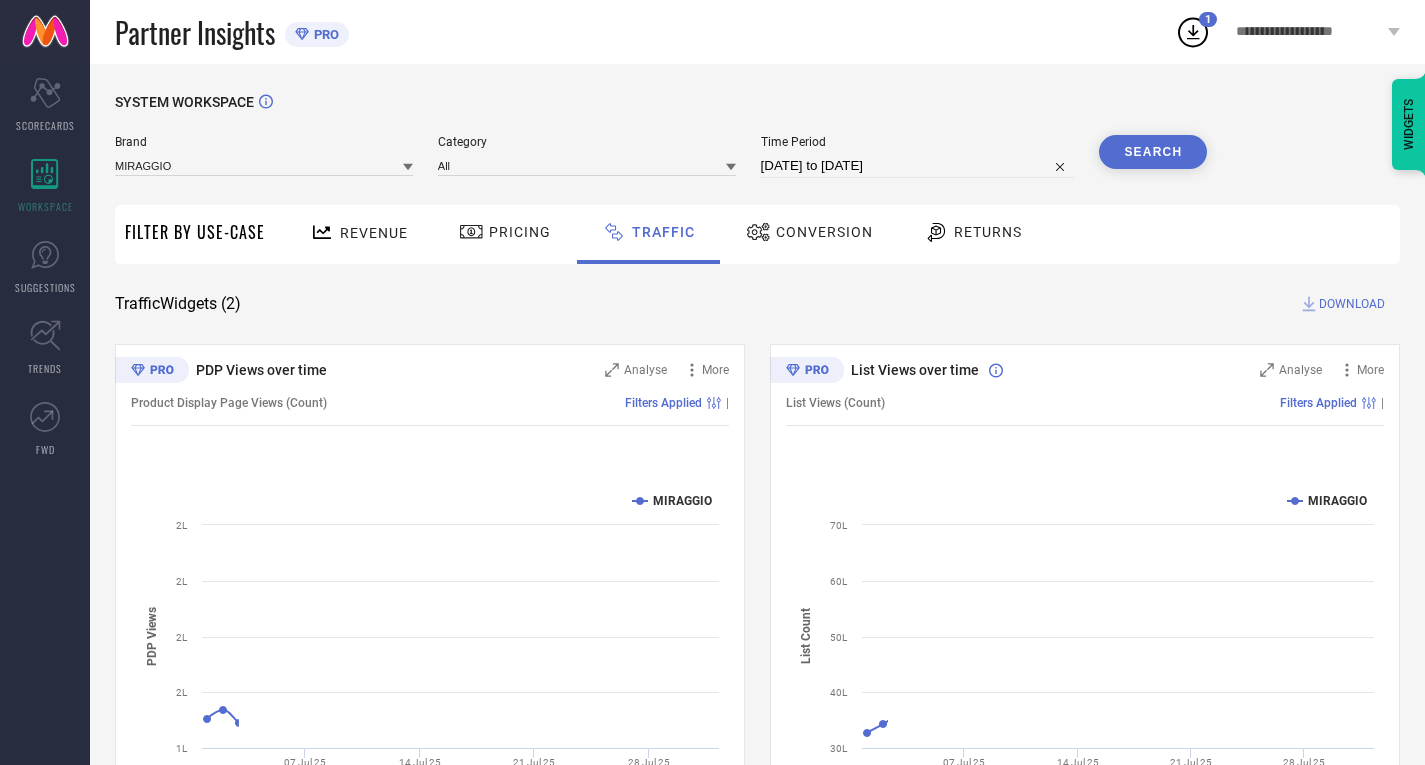 scroll, scrollTop: 110, scrollLeft: 0, axis: vertical 